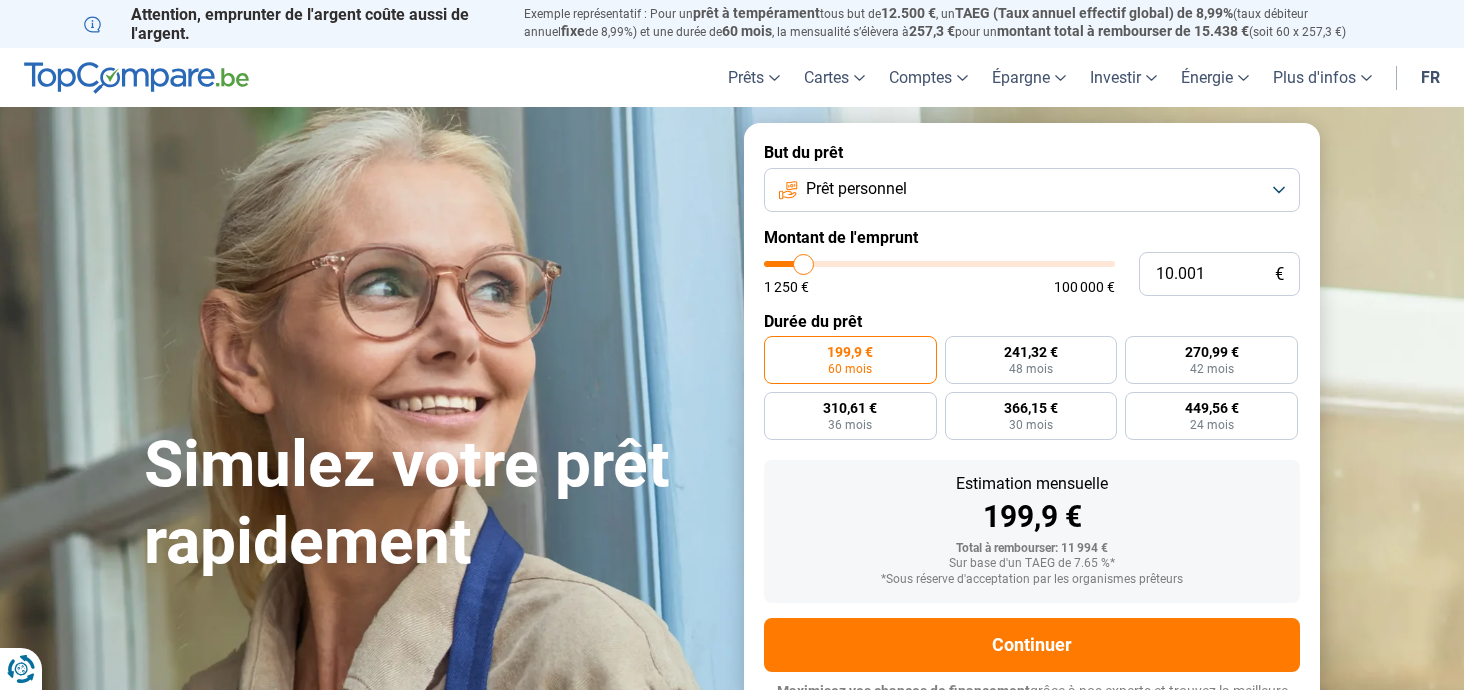 scroll, scrollTop: 0, scrollLeft: 0, axis: both 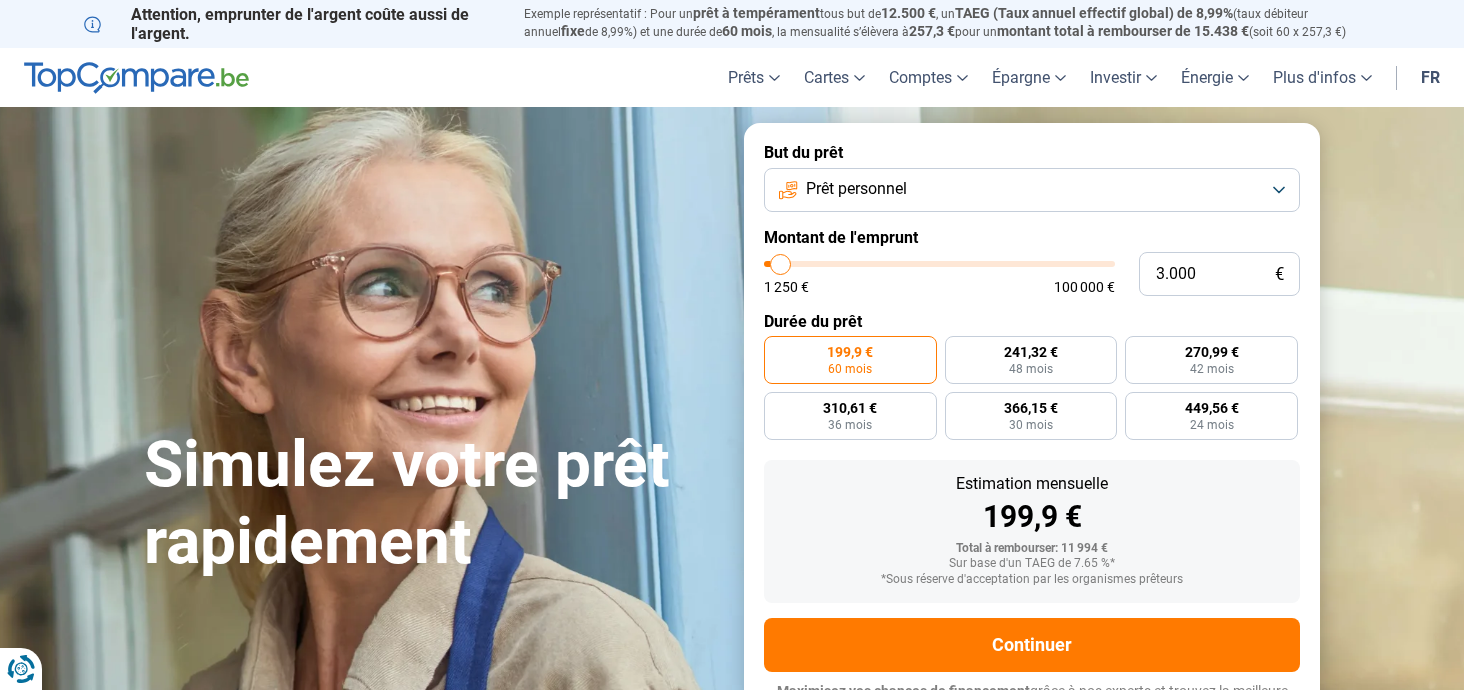 drag, startPoint x: 807, startPoint y: 269, endPoint x: 781, endPoint y: 269, distance: 26 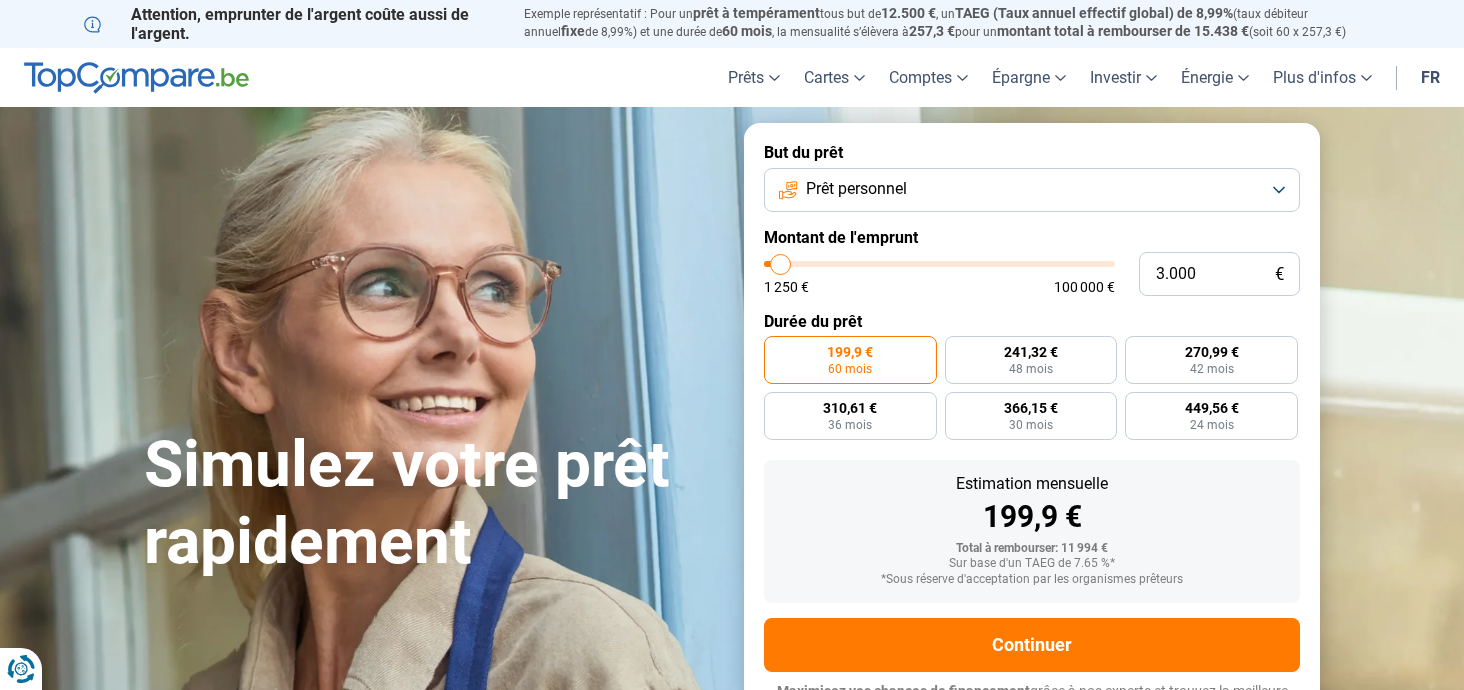 type on "3000" 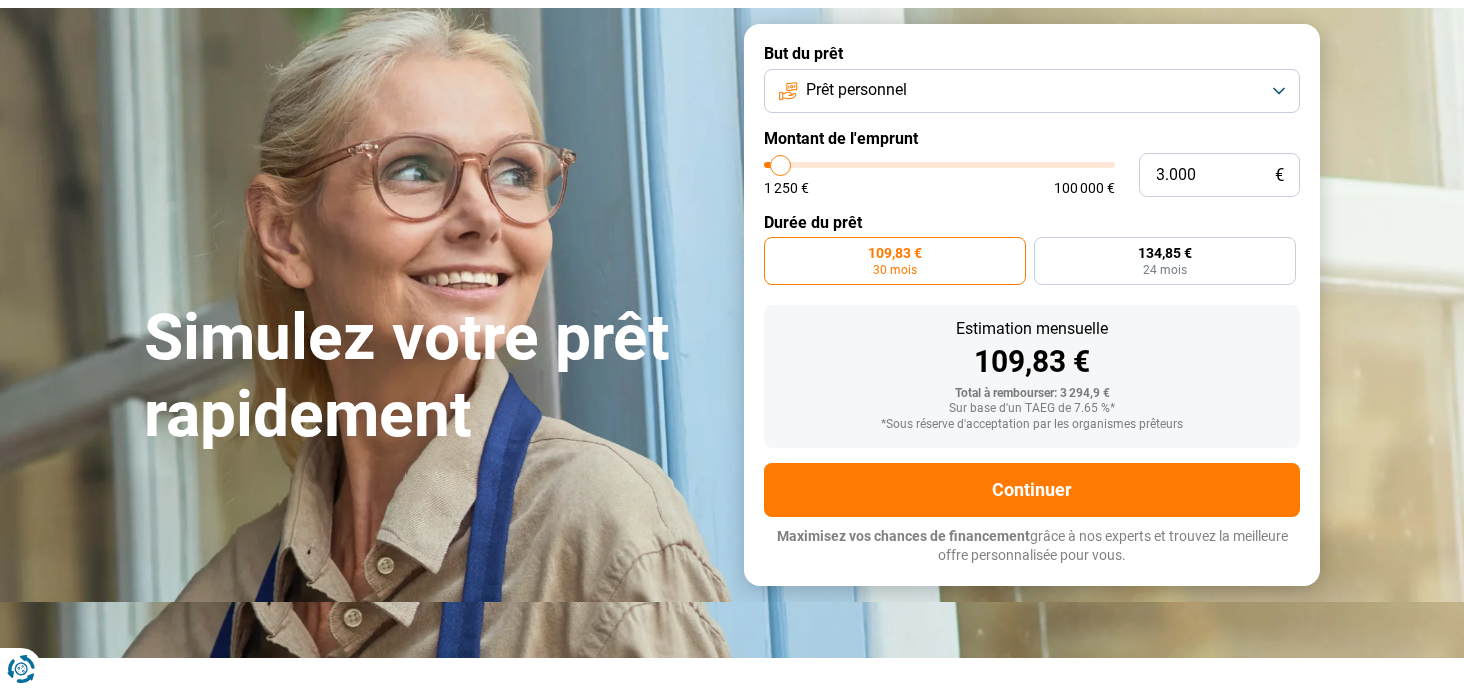 scroll, scrollTop: 100, scrollLeft: 0, axis: vertical 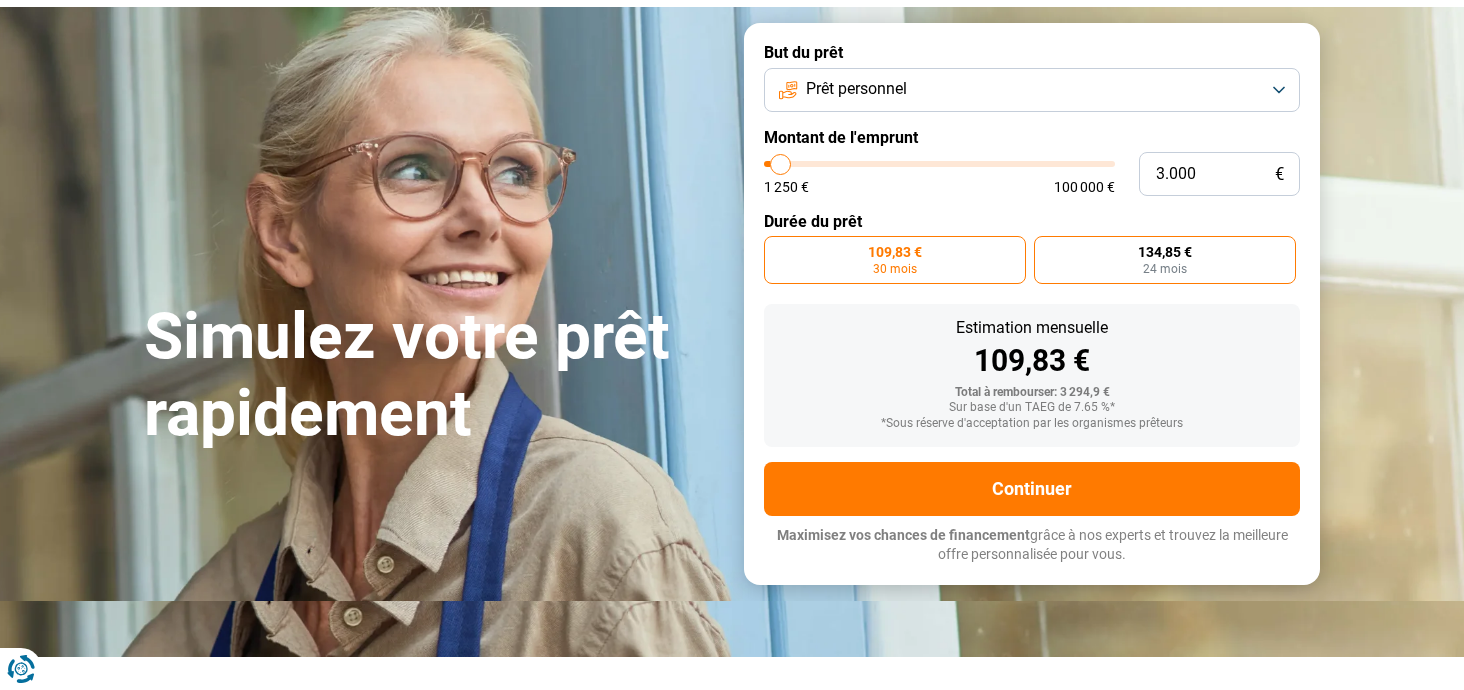 click on "134,85 € 24 mois" at bounding box center (1165, 260) 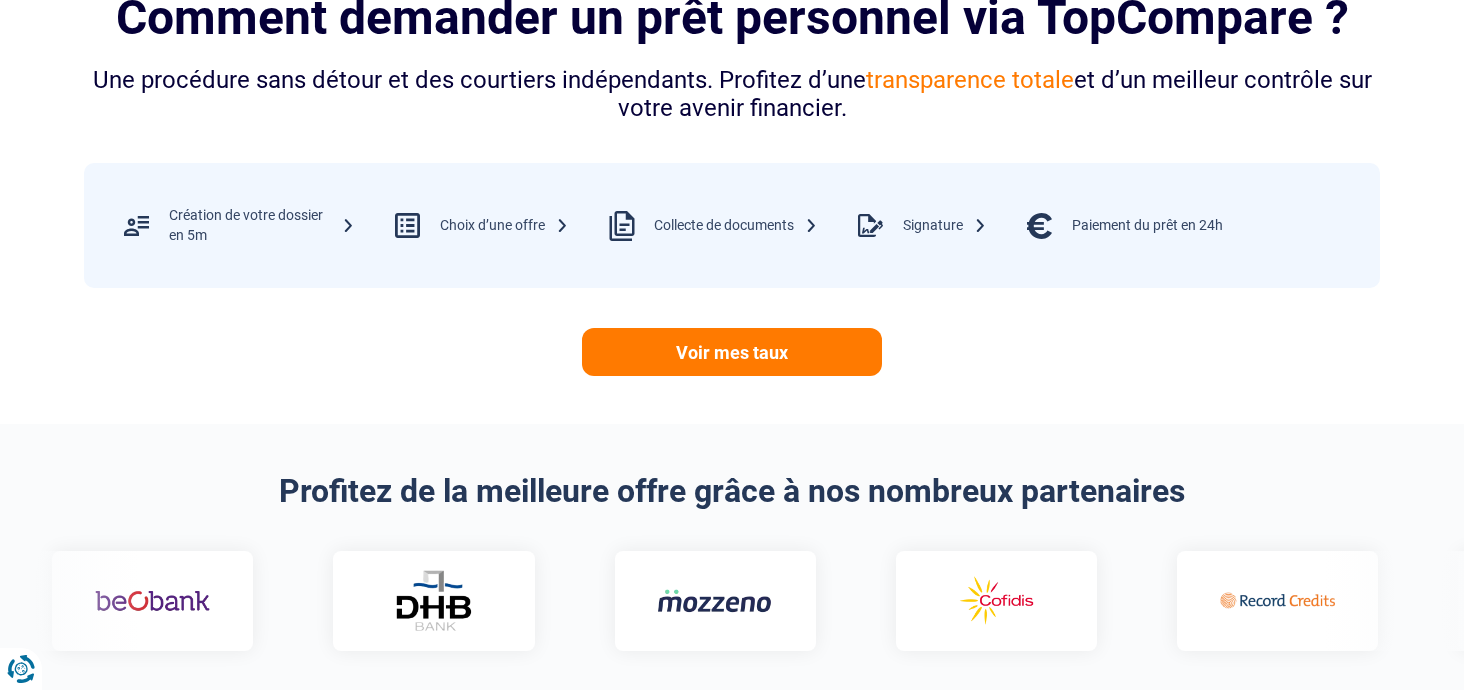 scroll, scrollTop: 800, scrollLeft: 0, axis: vertical 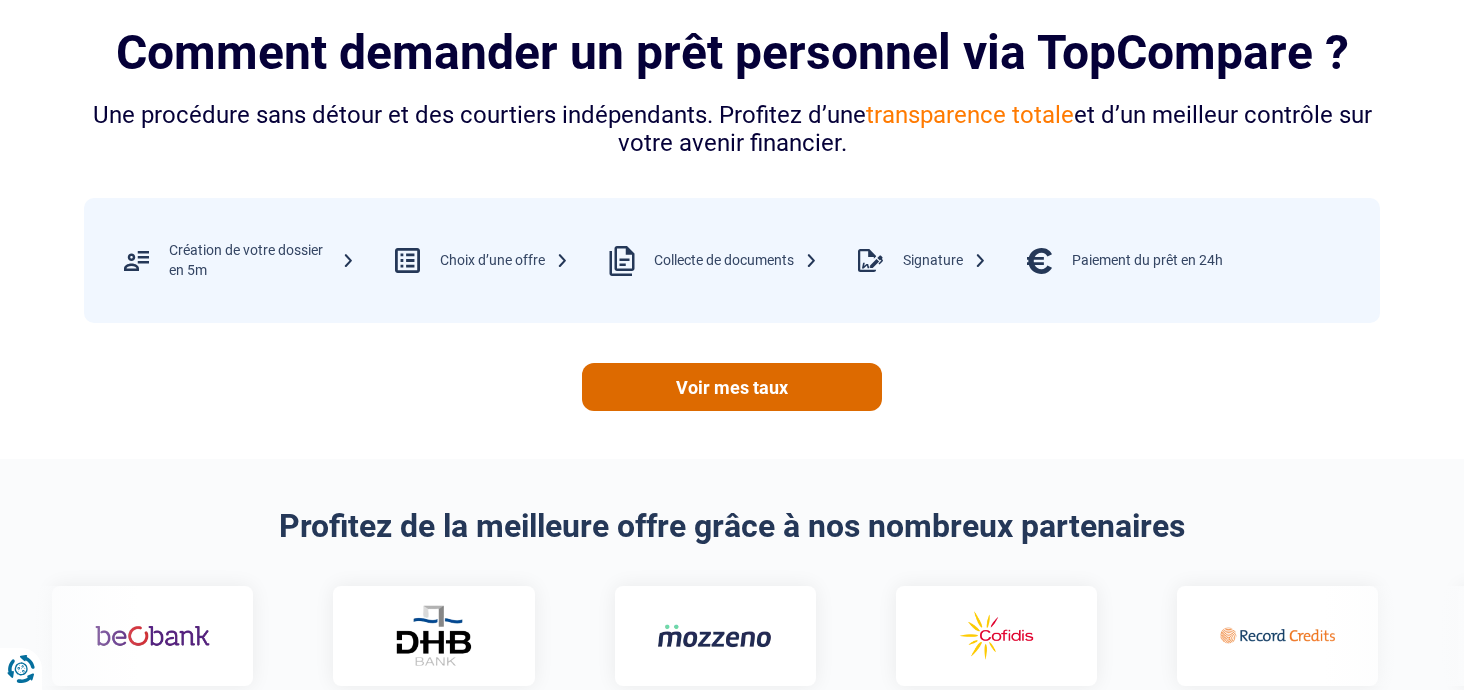click on "Voir mes taux" at bounding box center [732, 387] 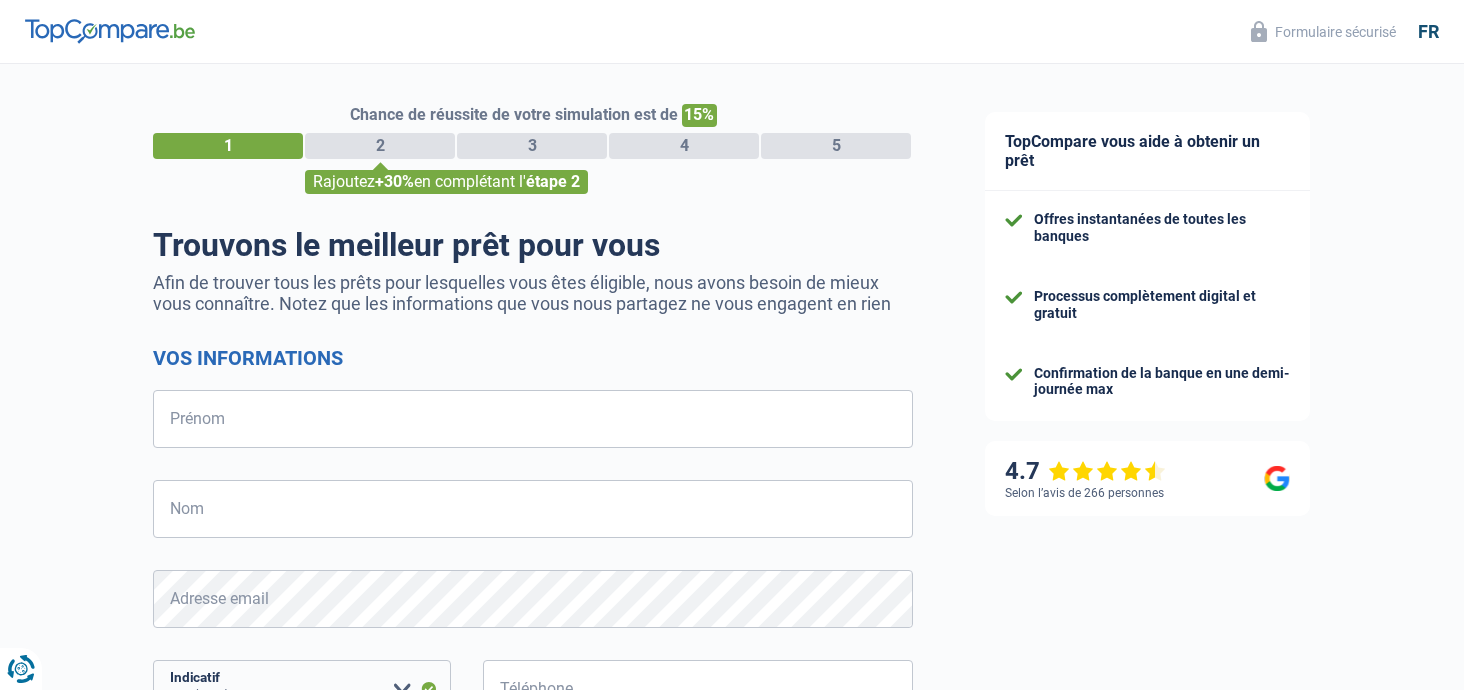scroll, scrollTop: 0, scrollLeft: 0, axis: both 